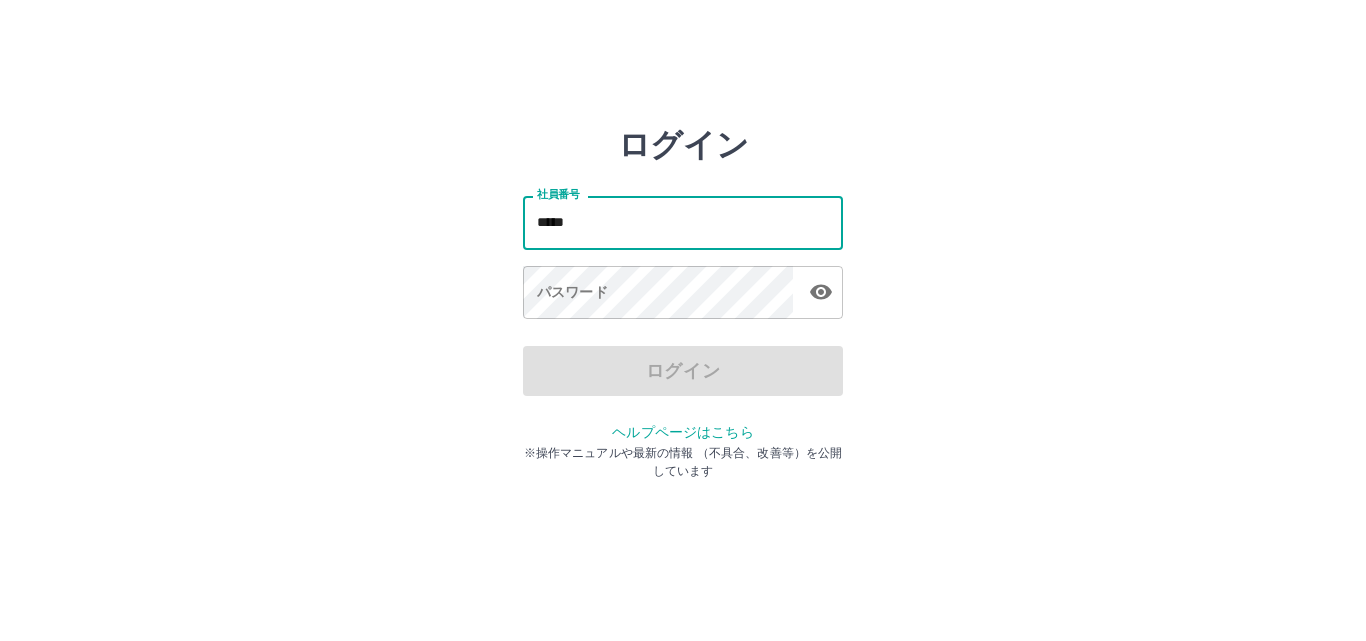 scroll, scrollTop: 0, scrollLeft: 0, axis: both 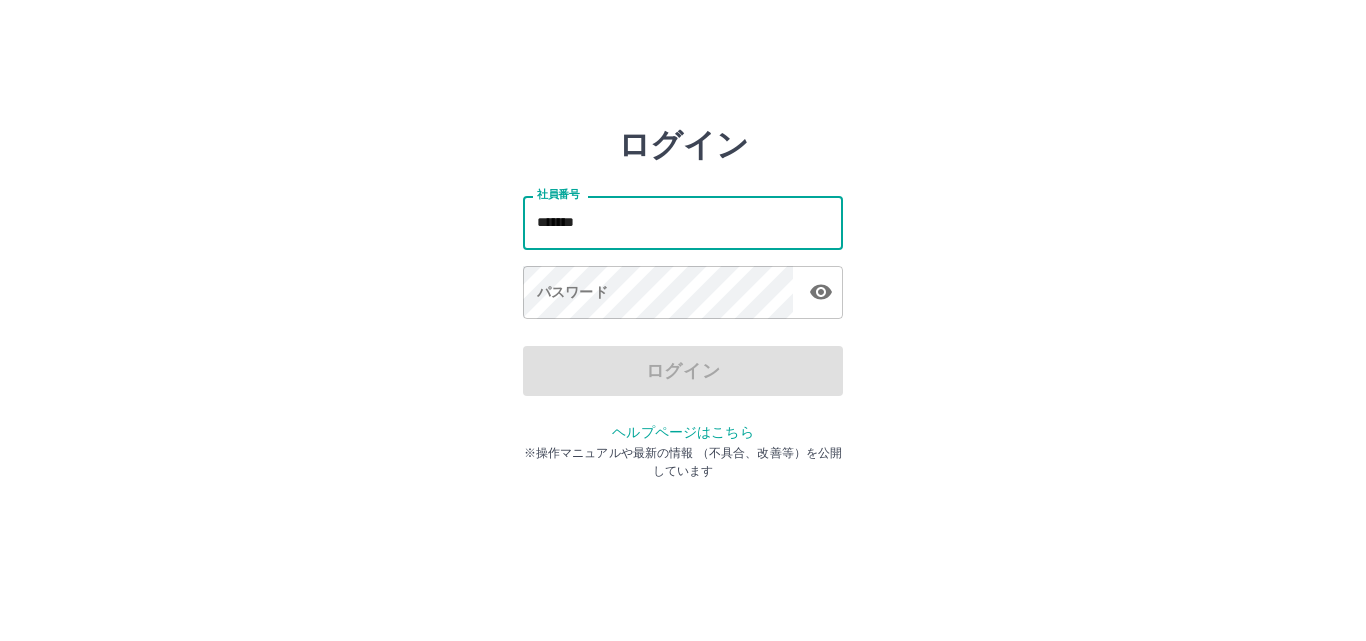 type on "*******" 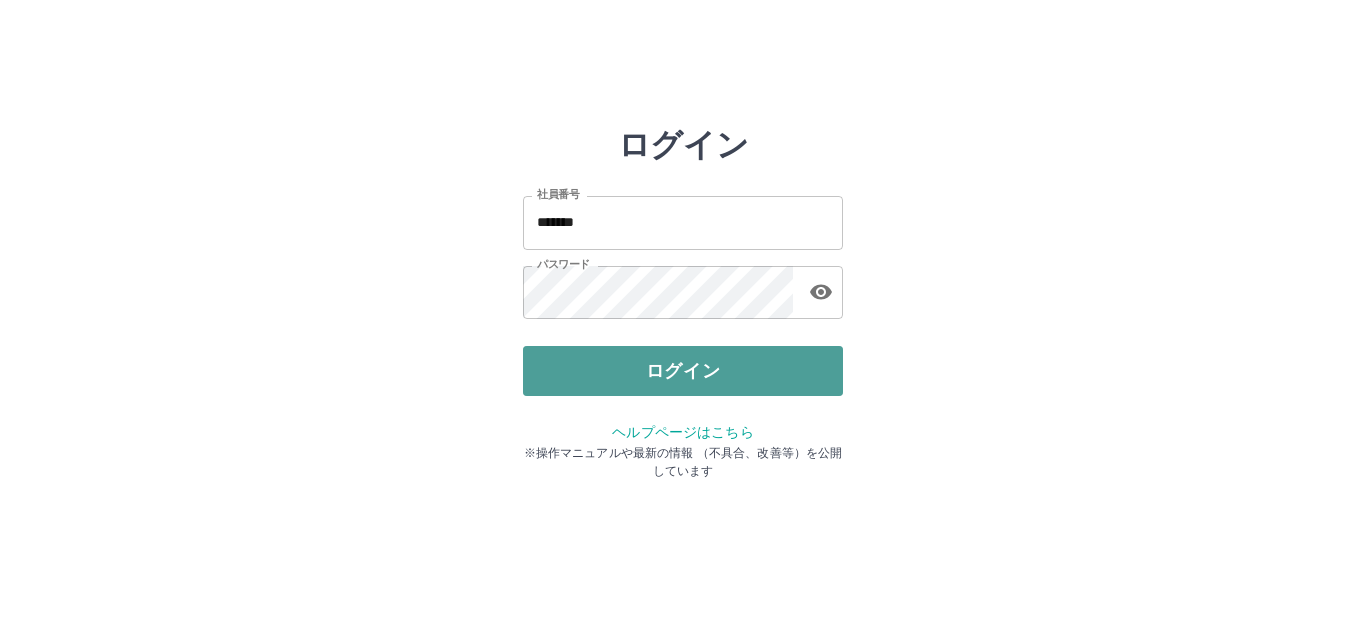 click on "ログイン" at bounding box center [683, 371] 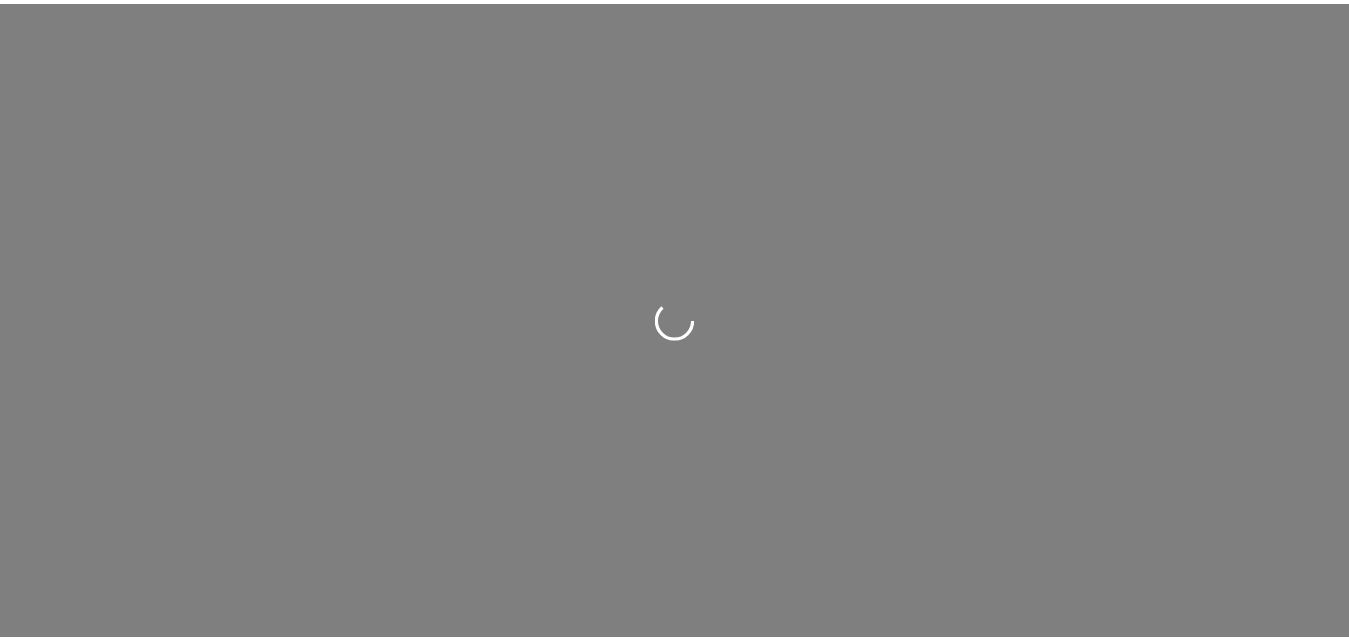 scroll, scrollTop: 0, scrollLeft: 0, axis: both 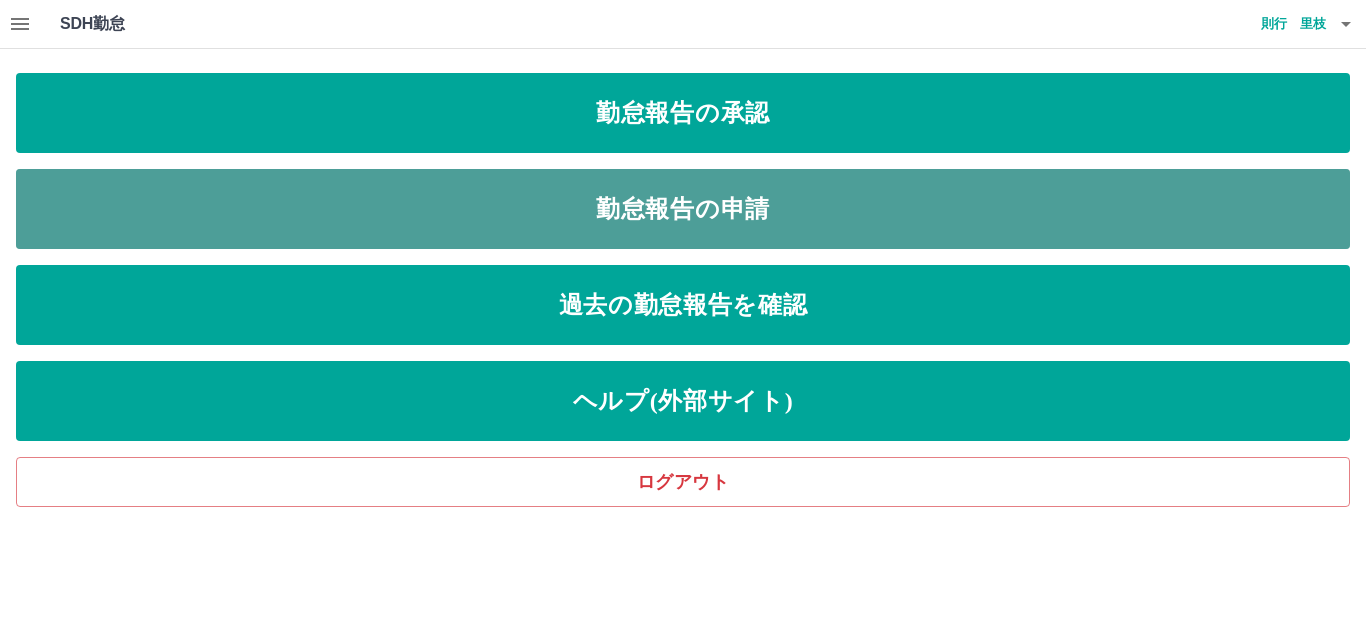 click on "勤怠報告の申請" at bounding box center (683, 209) 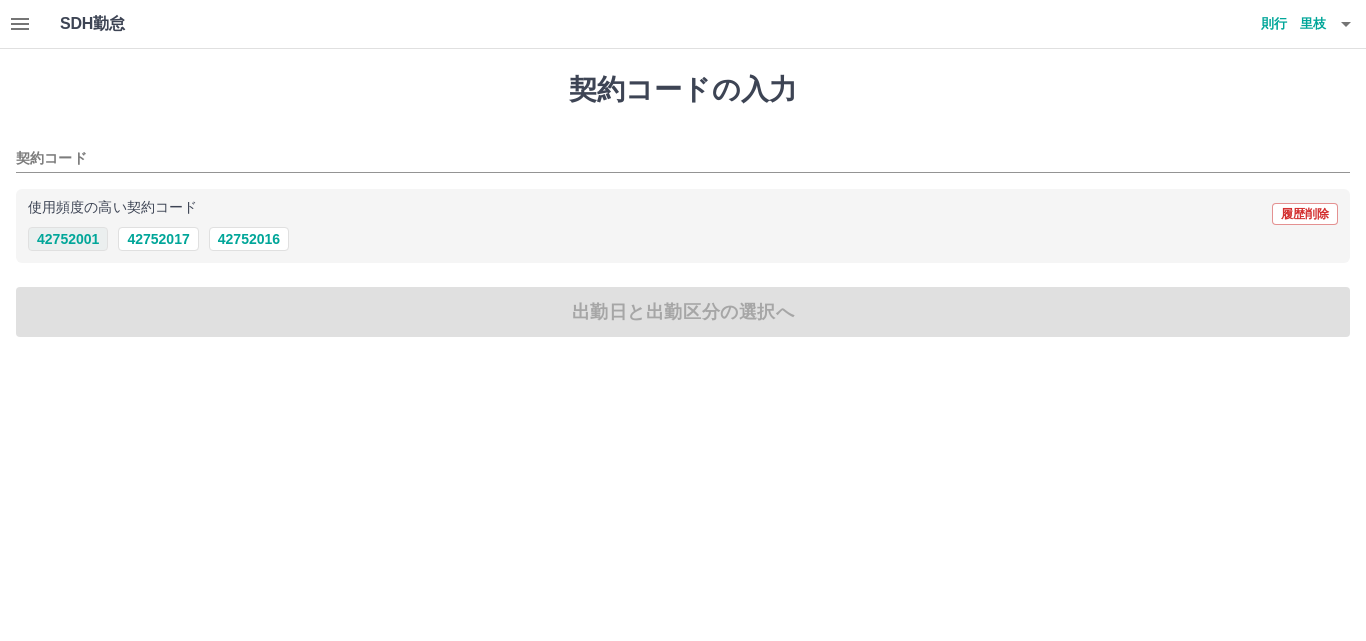 click on "42752001" at bounding box center [68, 239] 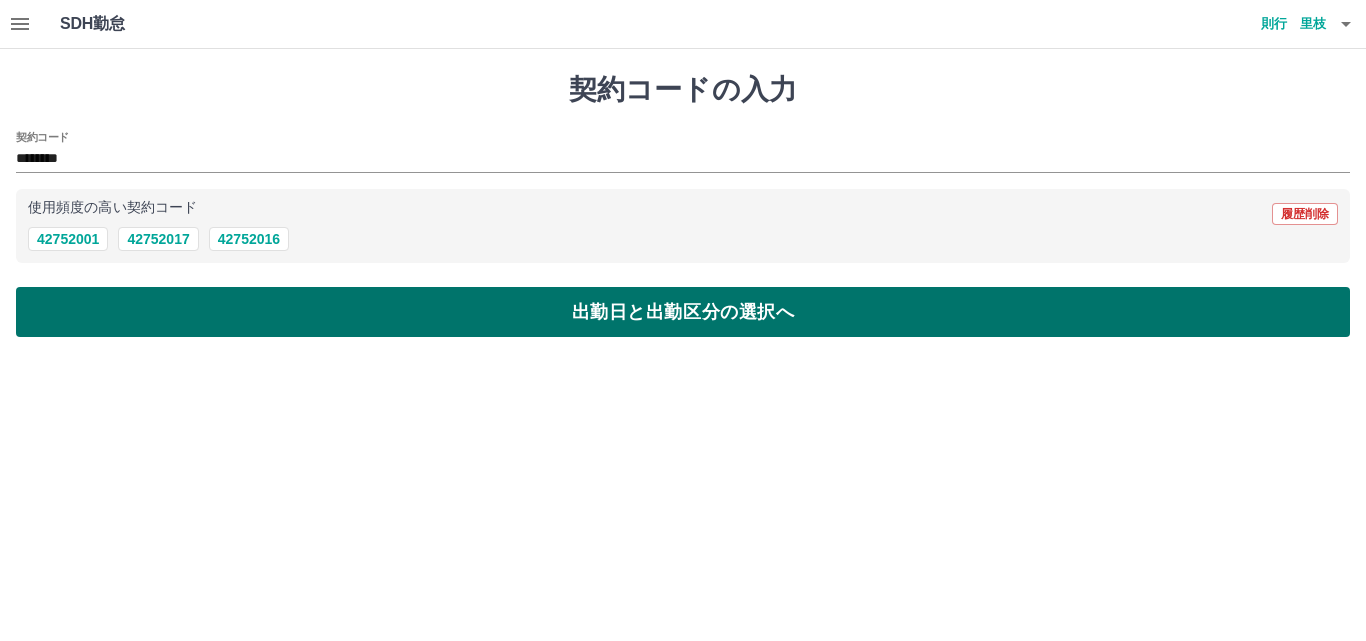 click on "出勤日と出勤区分の選択へ" at bounding box center (683, 312) 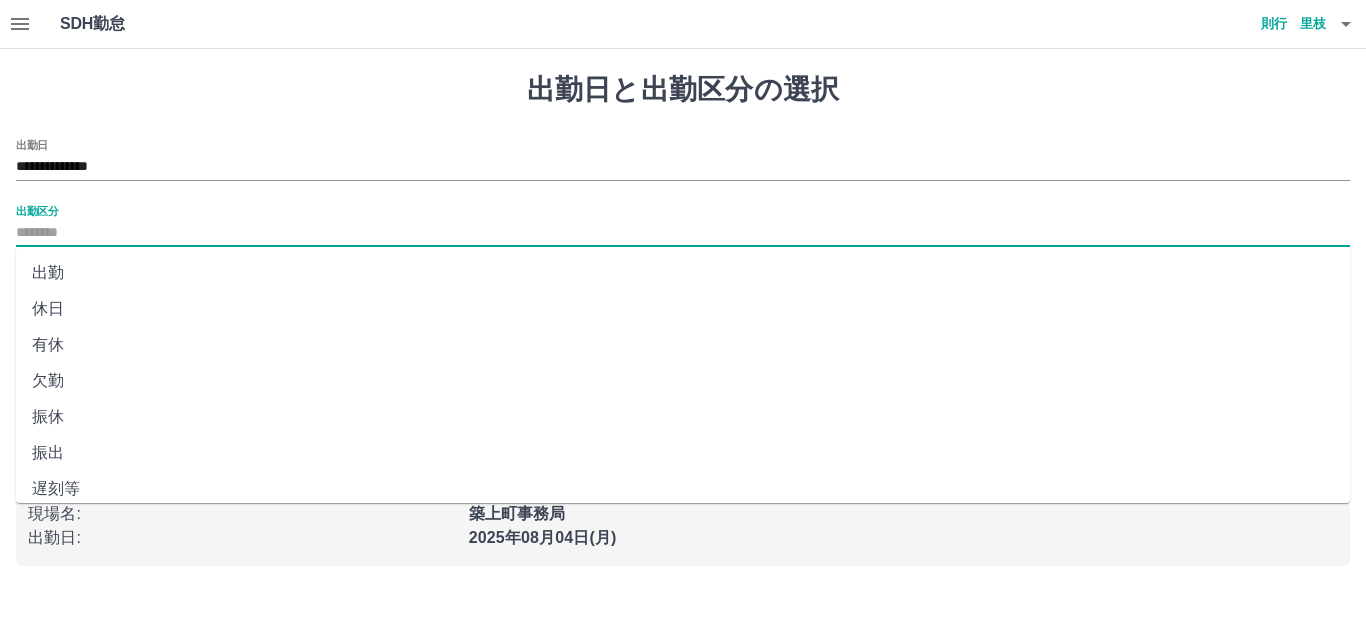click on "出勤区分" at bounding box center [683, 233] 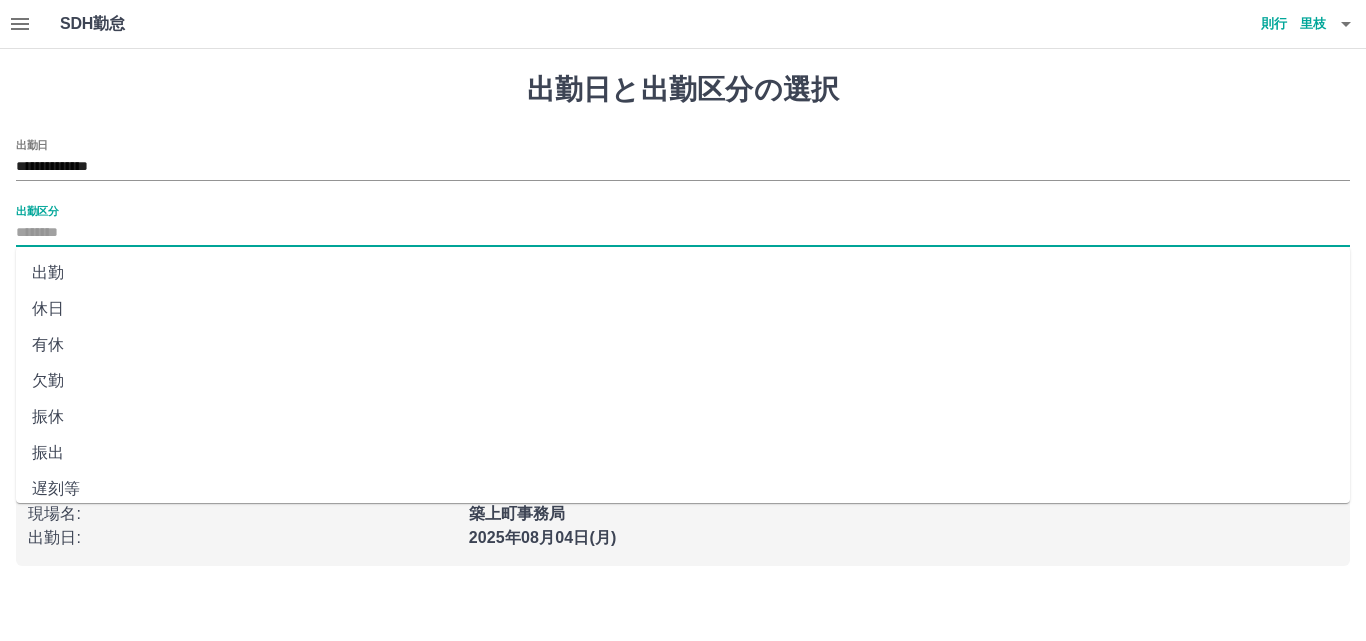 click on "出勤" at bounding box center [683, 273] 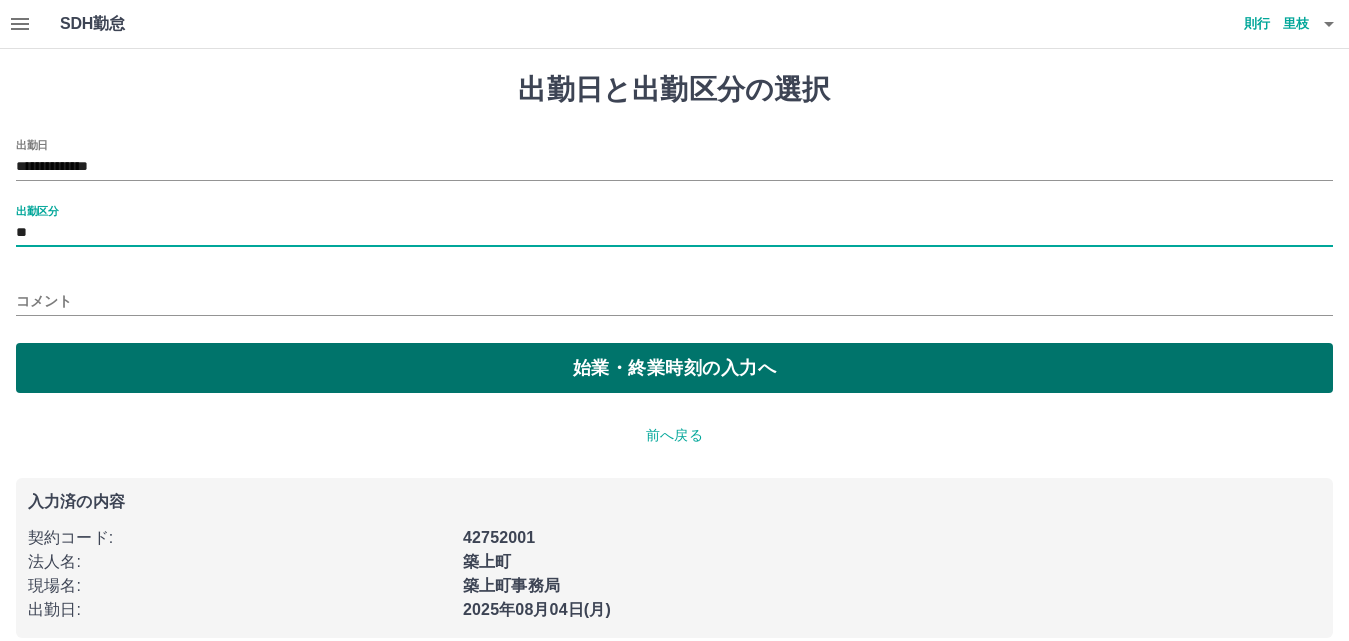 click on "始業・終業時刻の入力へ" at bounding box center [674, 368] 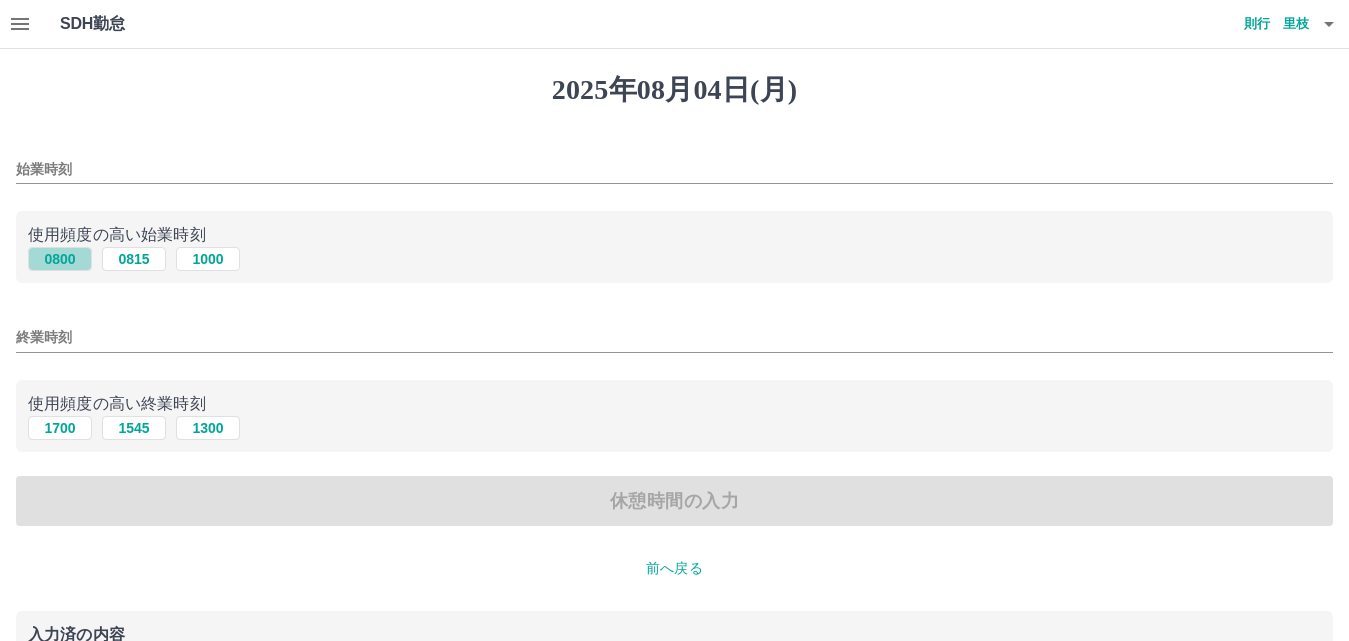 click on "0800" at bounding box center (60, 259) 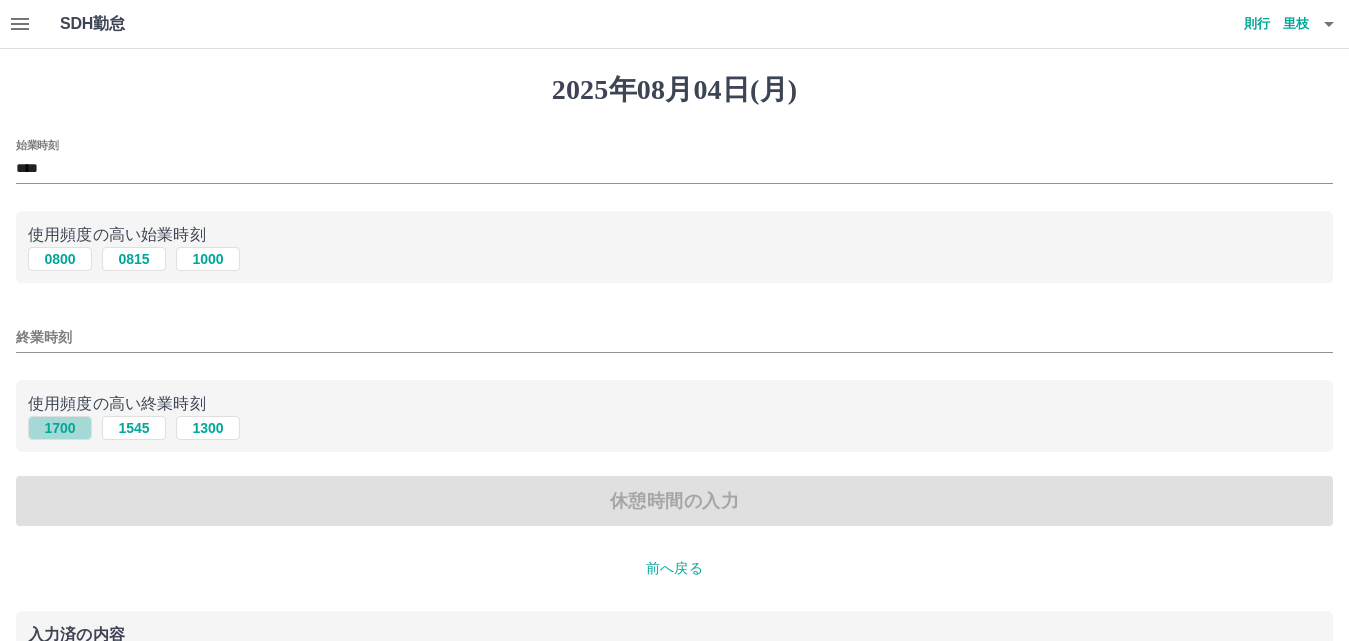 click on "1700" at bounding box center [60, 428] 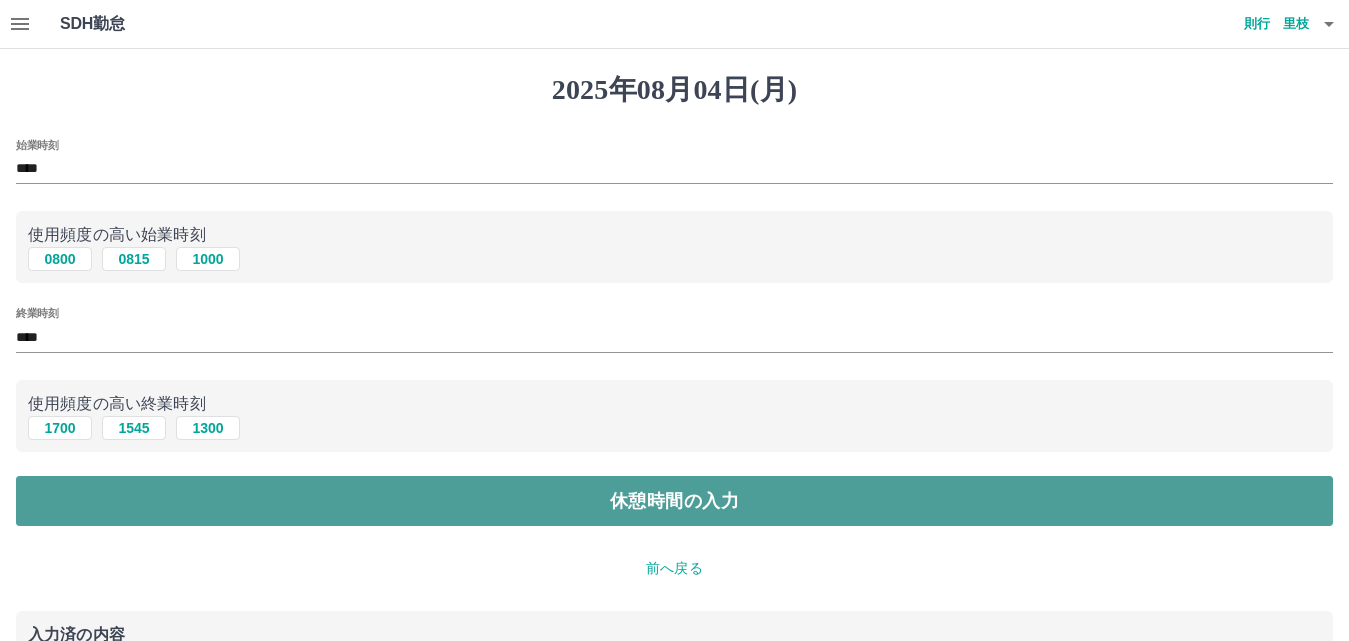 click on "休憩時間の入力" at bounding box center (674, 501) 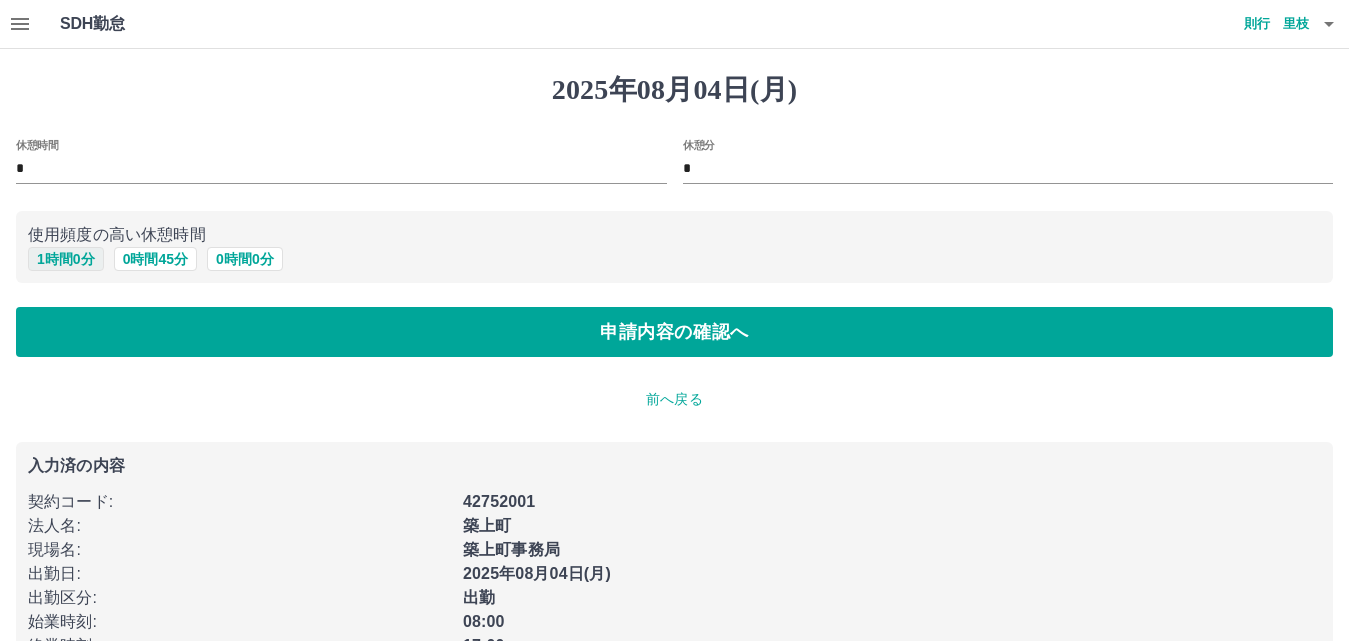click on "1 時間 0 分" at bounding box center (66, 259) 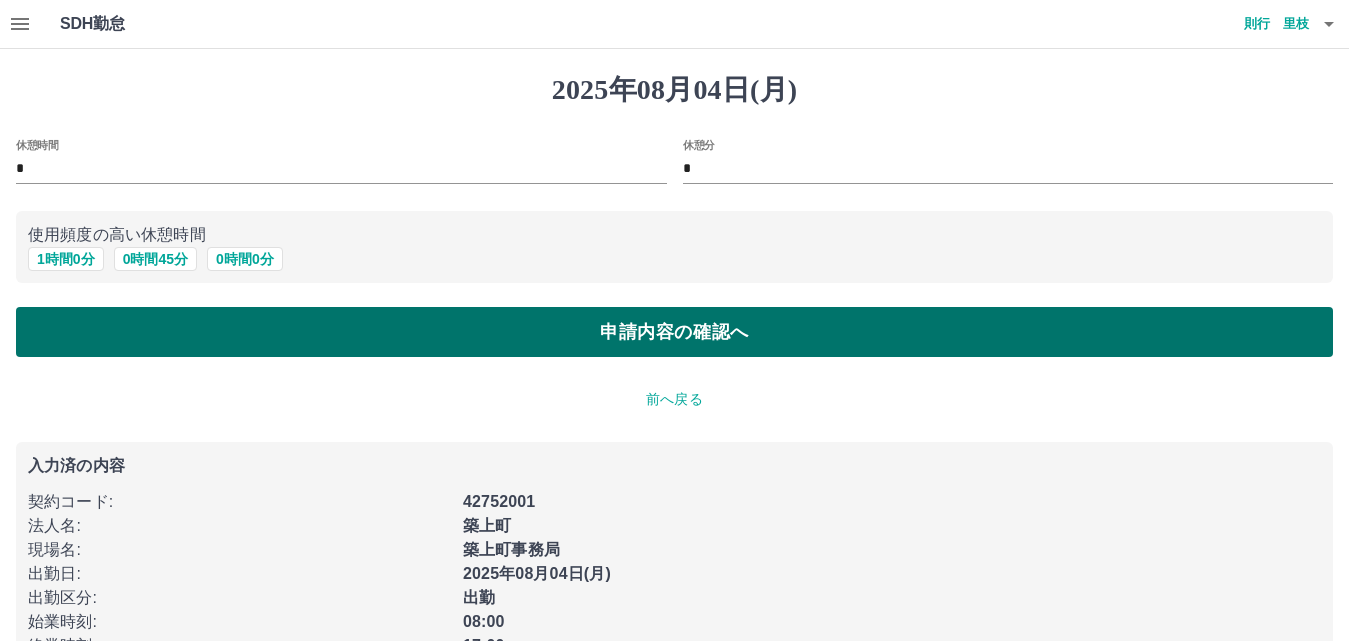 click on "申請内容の確認へ" at bounding box center [674, 332] 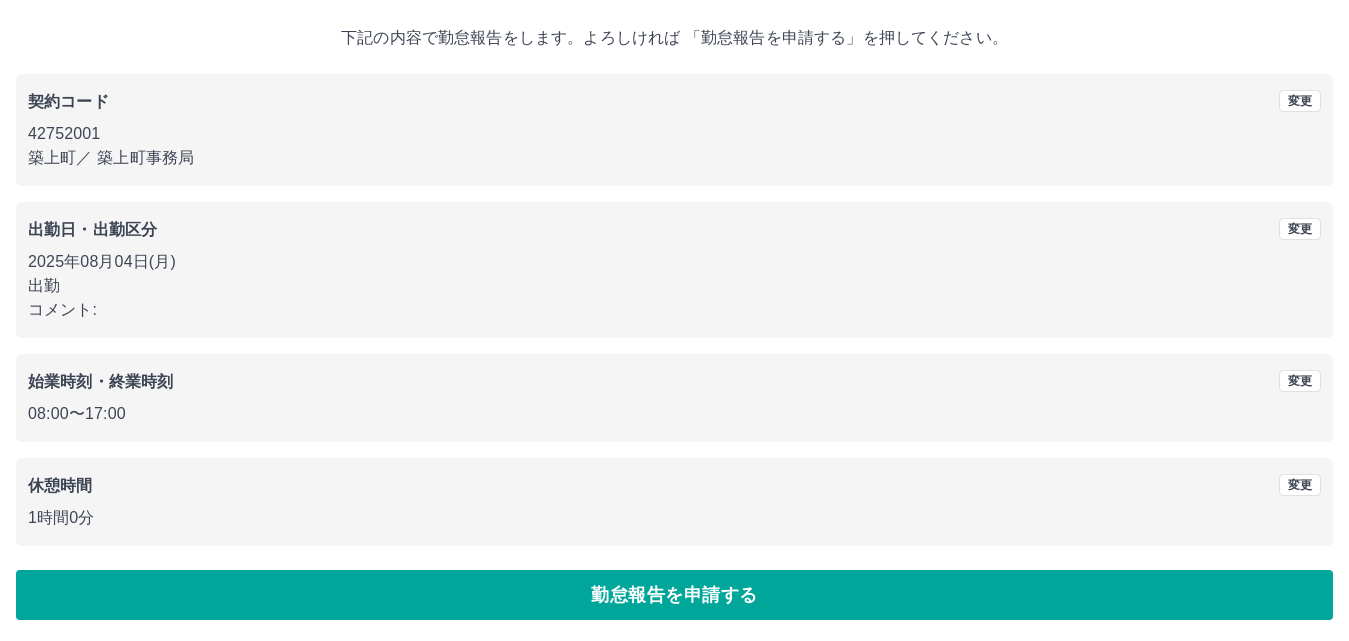 scroll, scrollTop: 108, scrollLeft: 0, axis: vertical 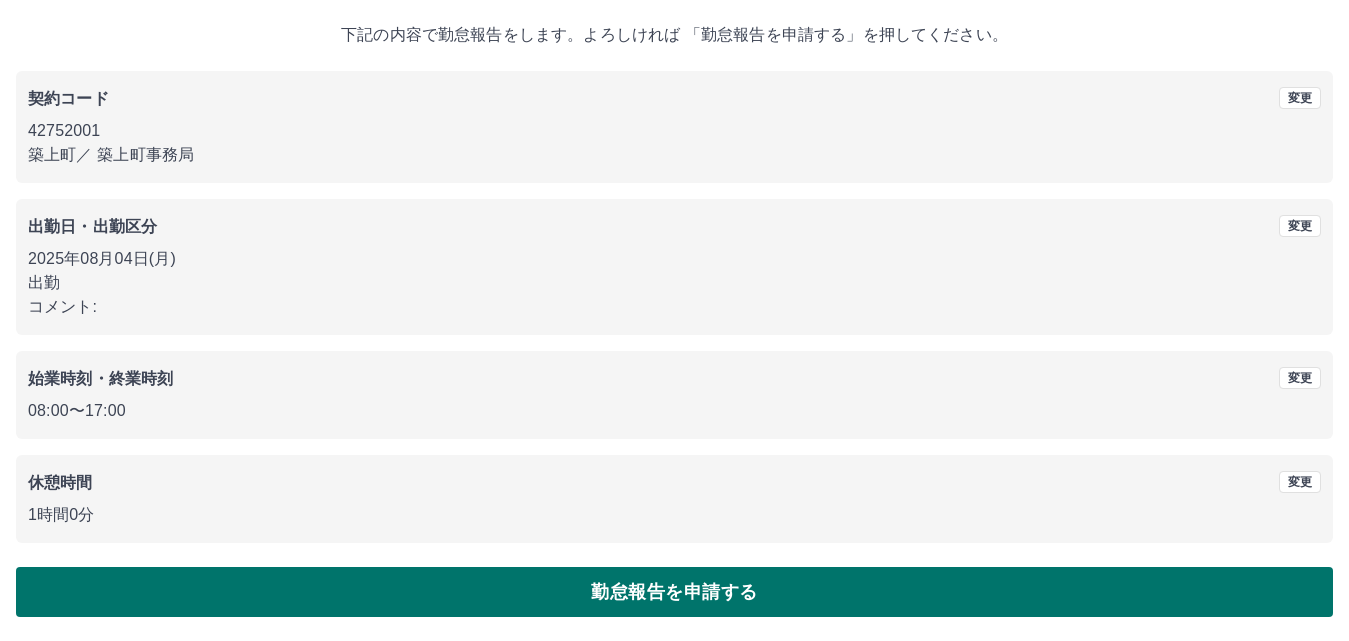 click on "勤怠報告を申請する" at bounding box center [674, 592] 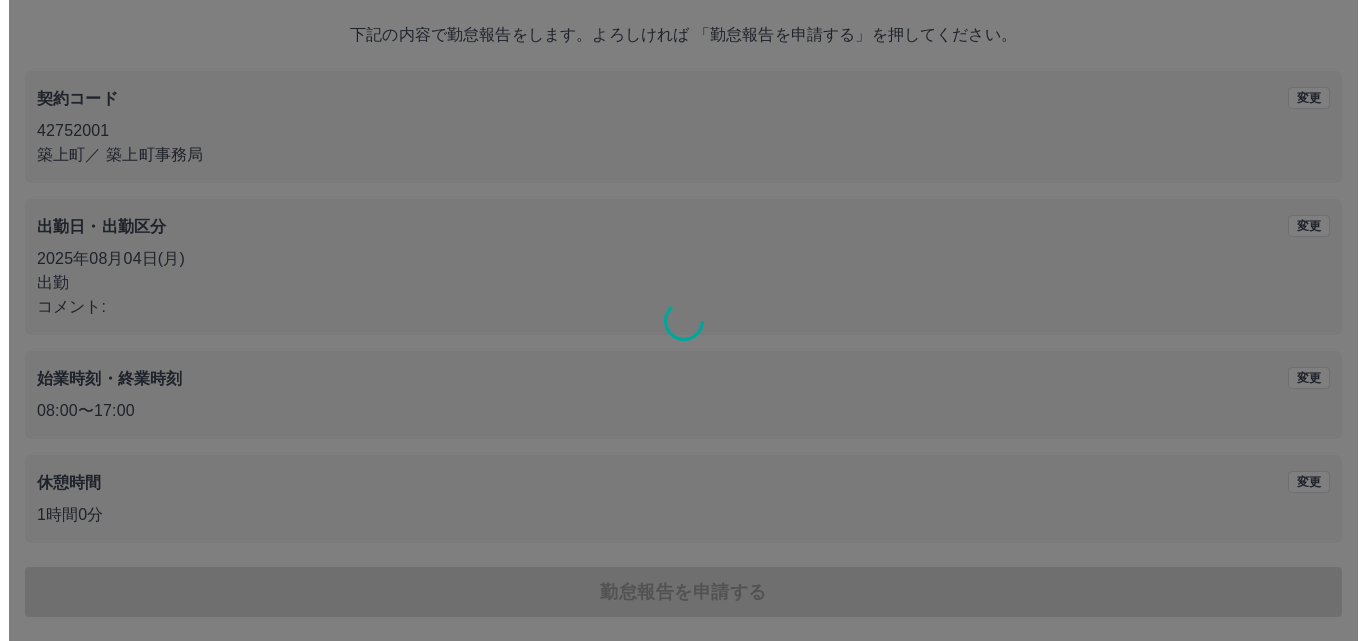 scroll, scrollTop: 0, scrollLeft: 0, axis: both 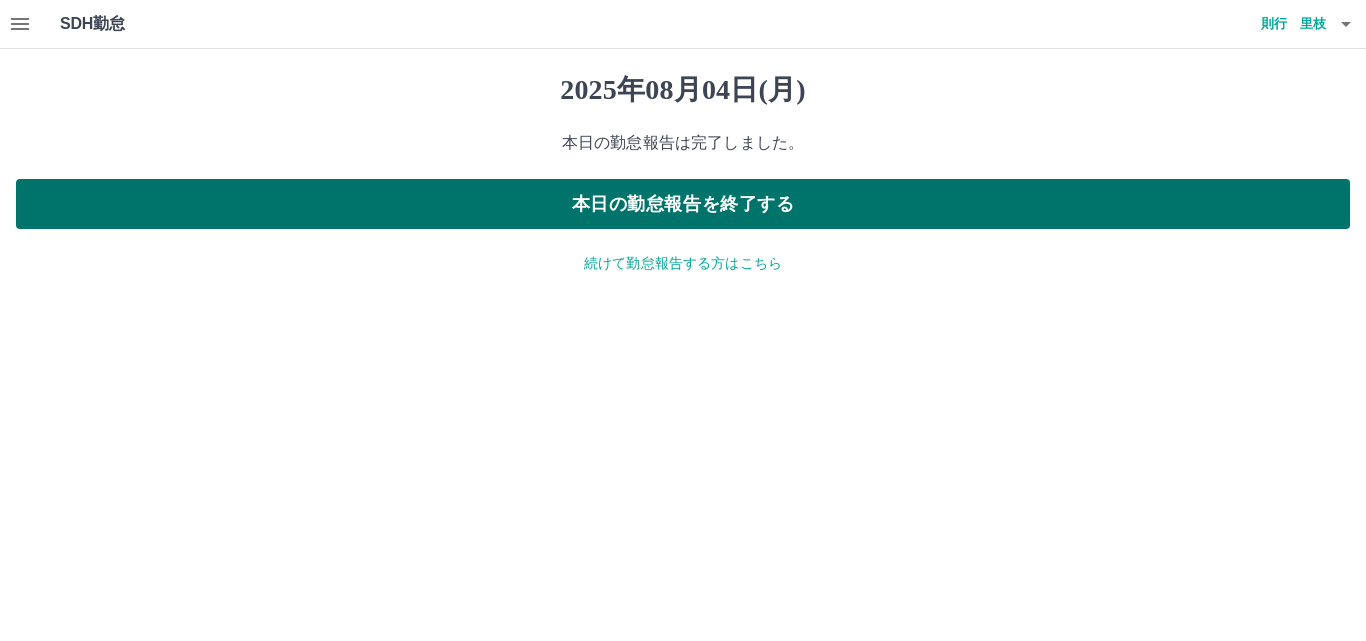 click on "本日の勤怠報告を終了する" at bounding box center (683, 204) 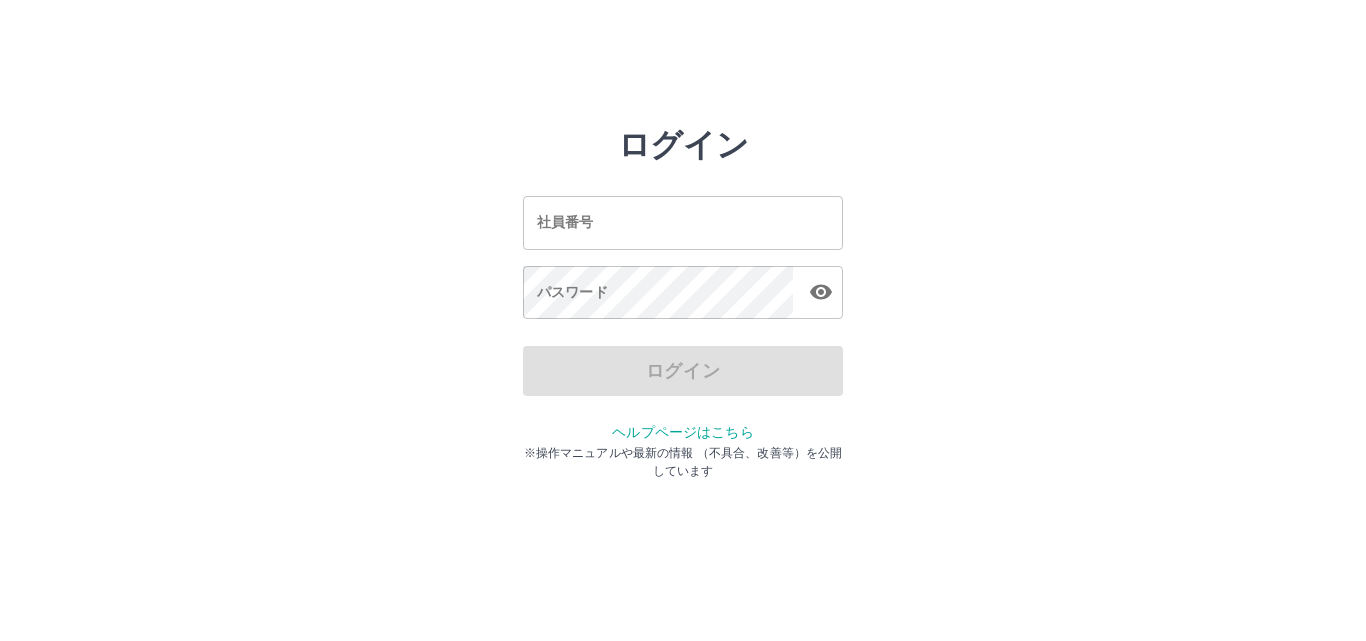 scroll, scrollTop: 0, scrollLeft: 0, axis: both 